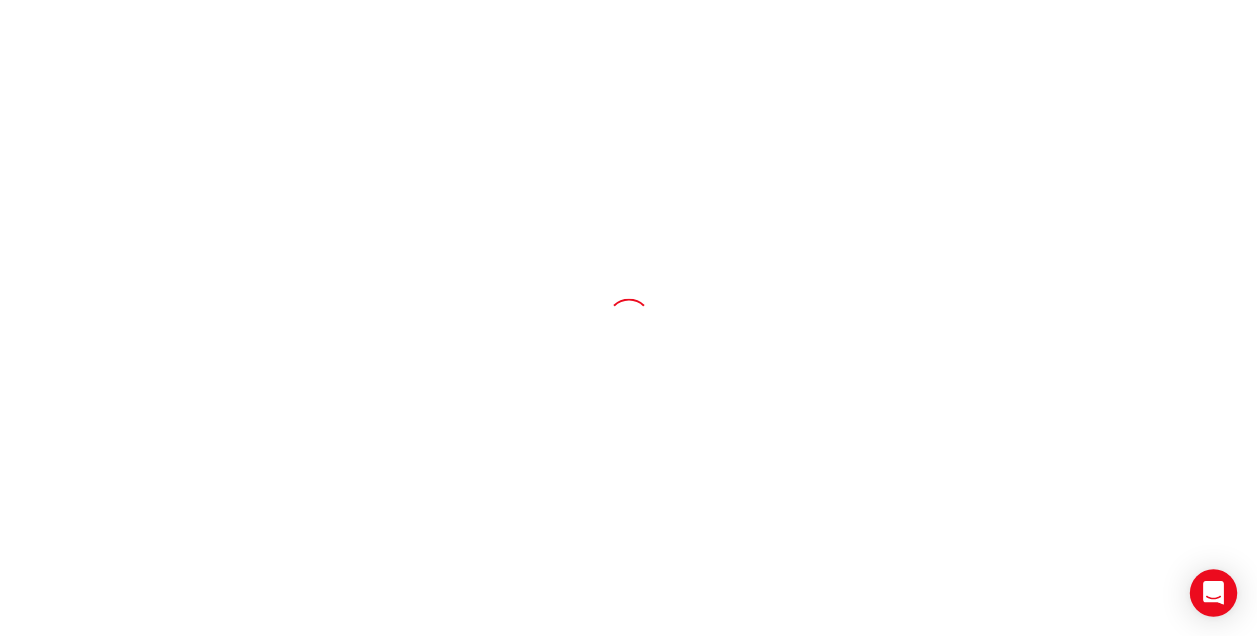 scroll, scrollTop: 0, scrollLeft: 0, axis: both 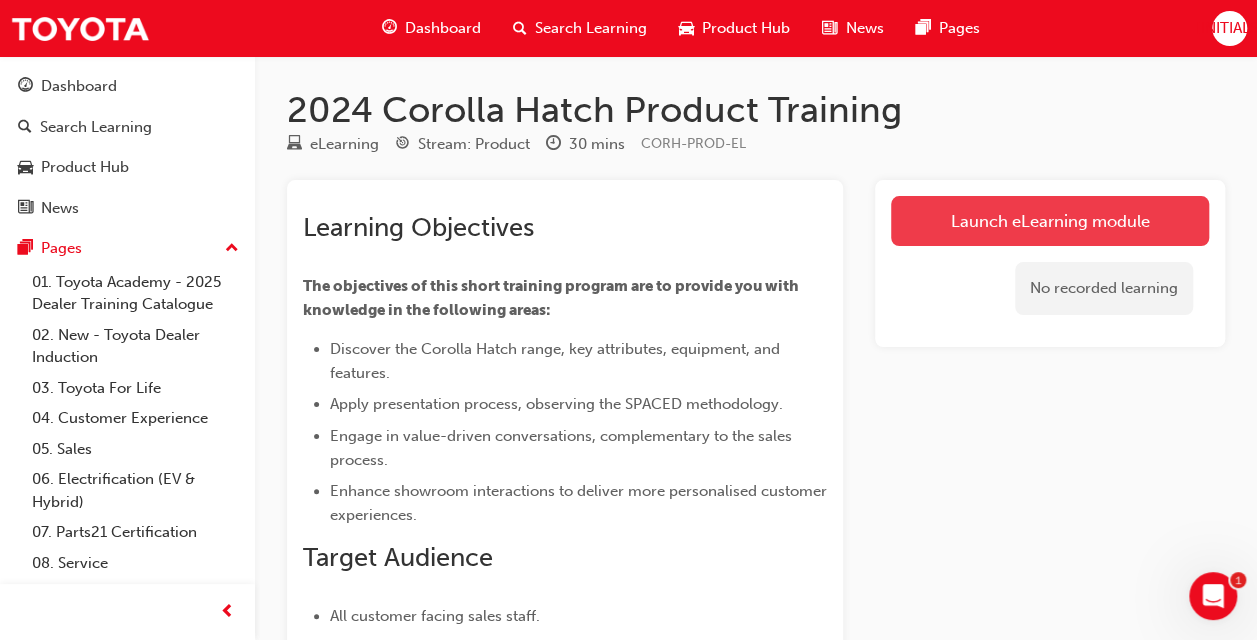 click on "Launch eLearning module" at bounding box center (1050, 221) 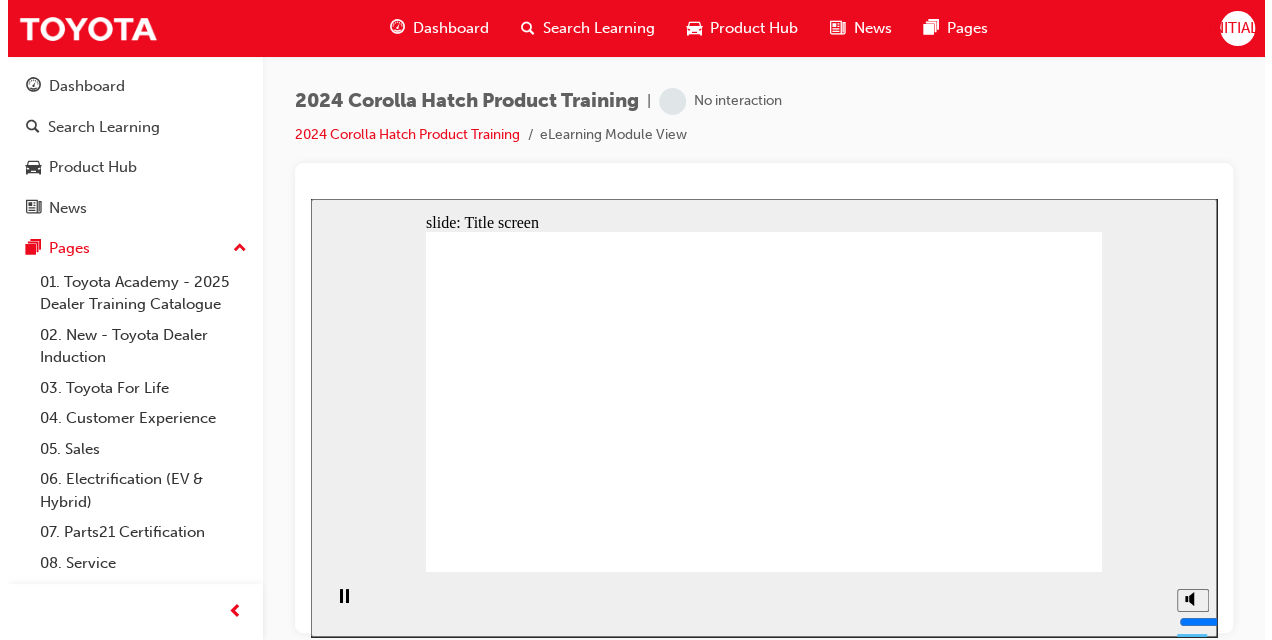 scroll, scrollTop: 0, scrollLeft: 0, axis: both 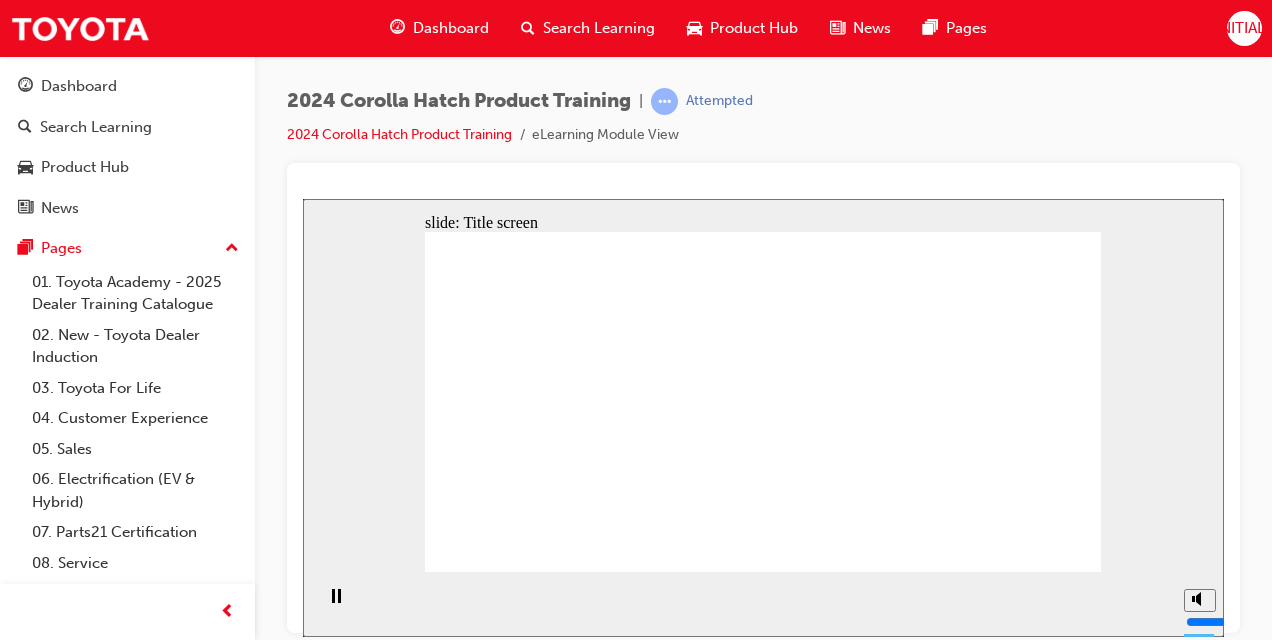 click 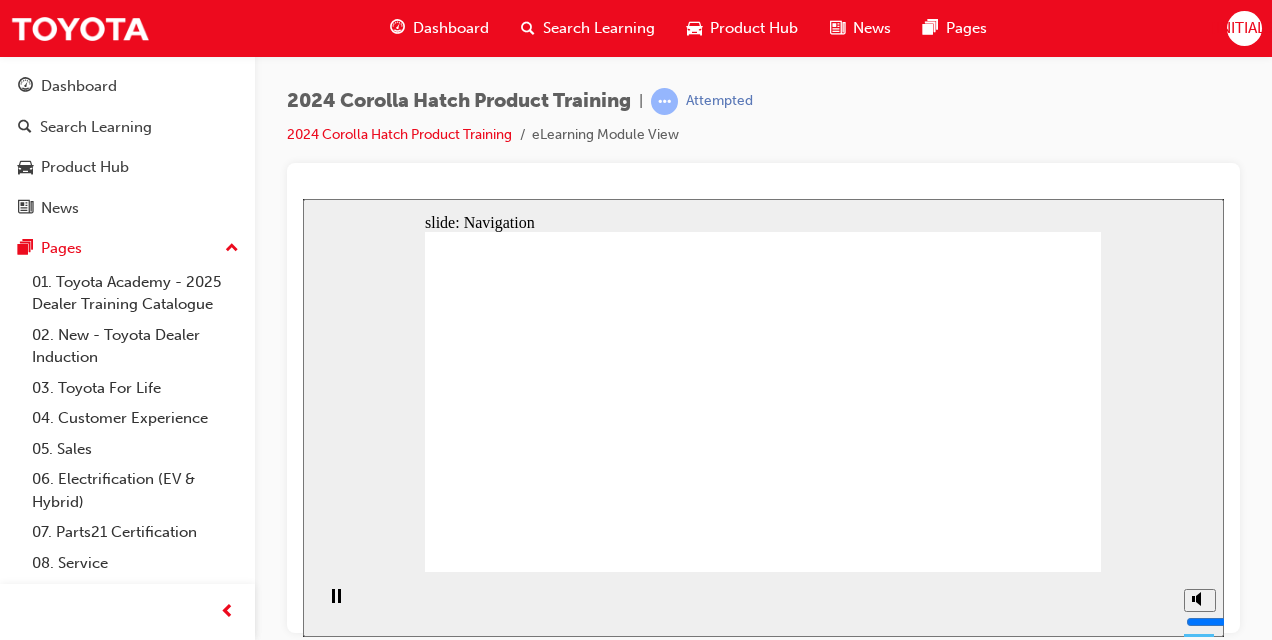 click 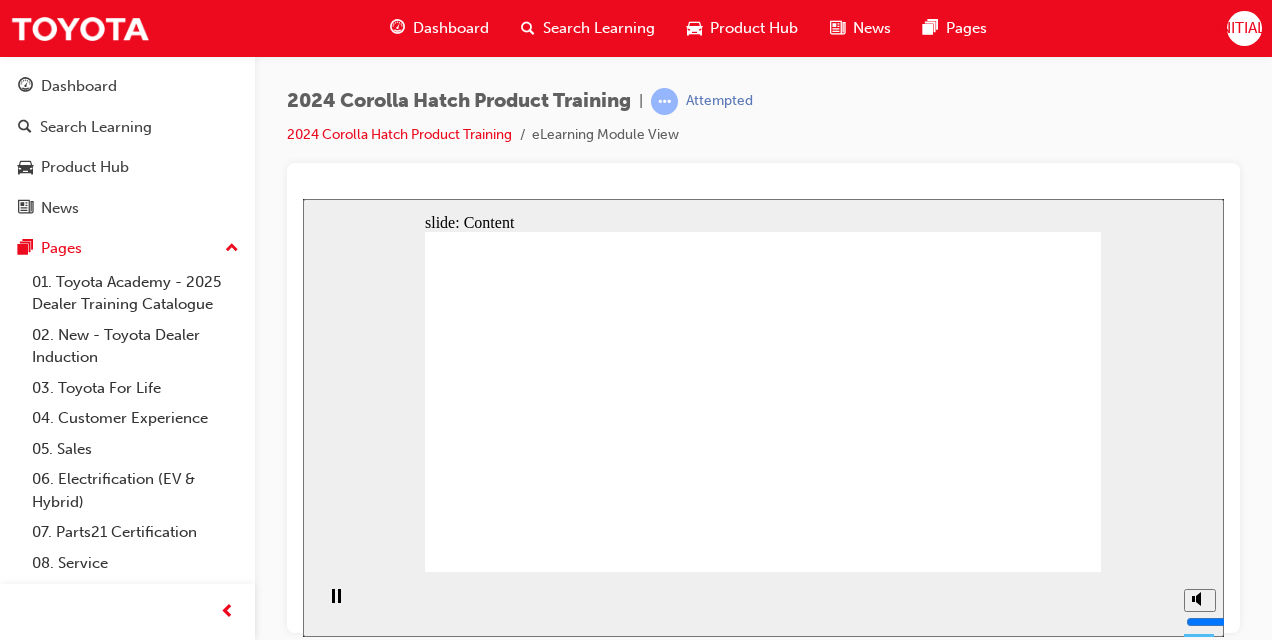 click 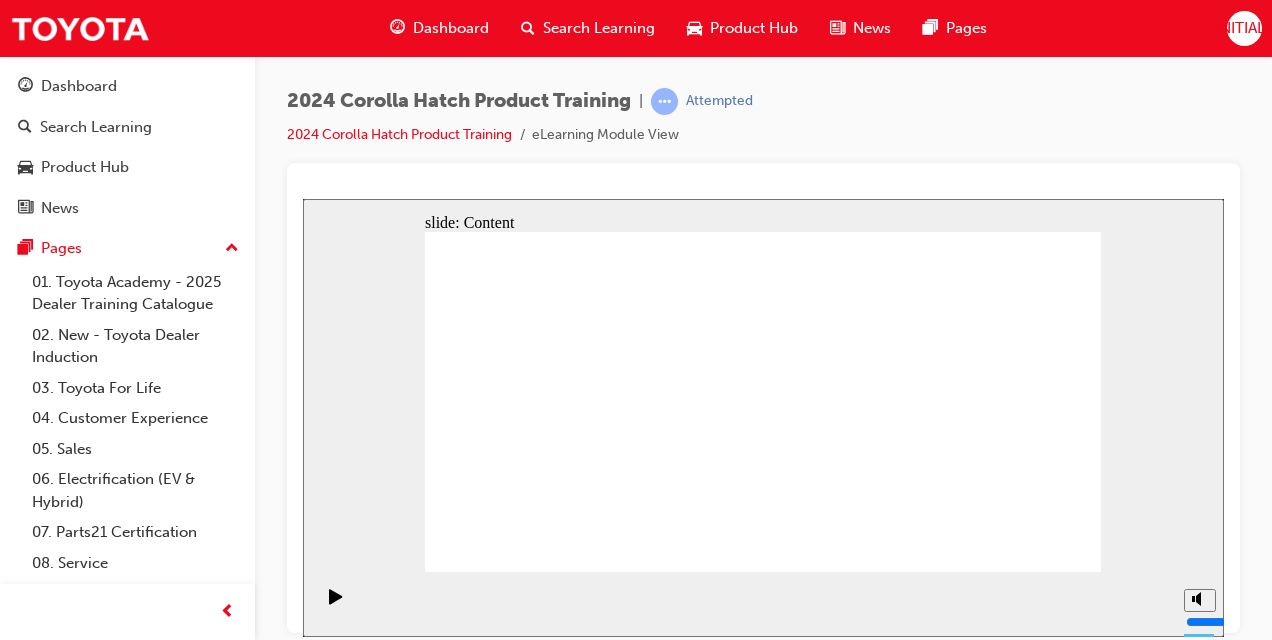 click 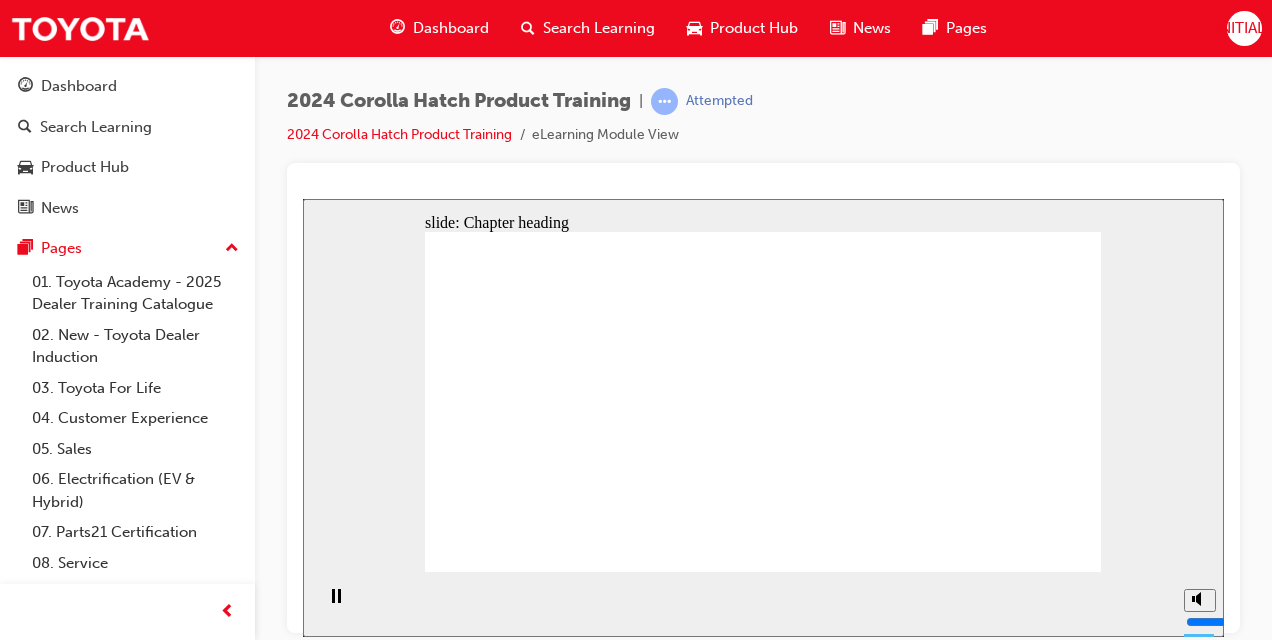 click 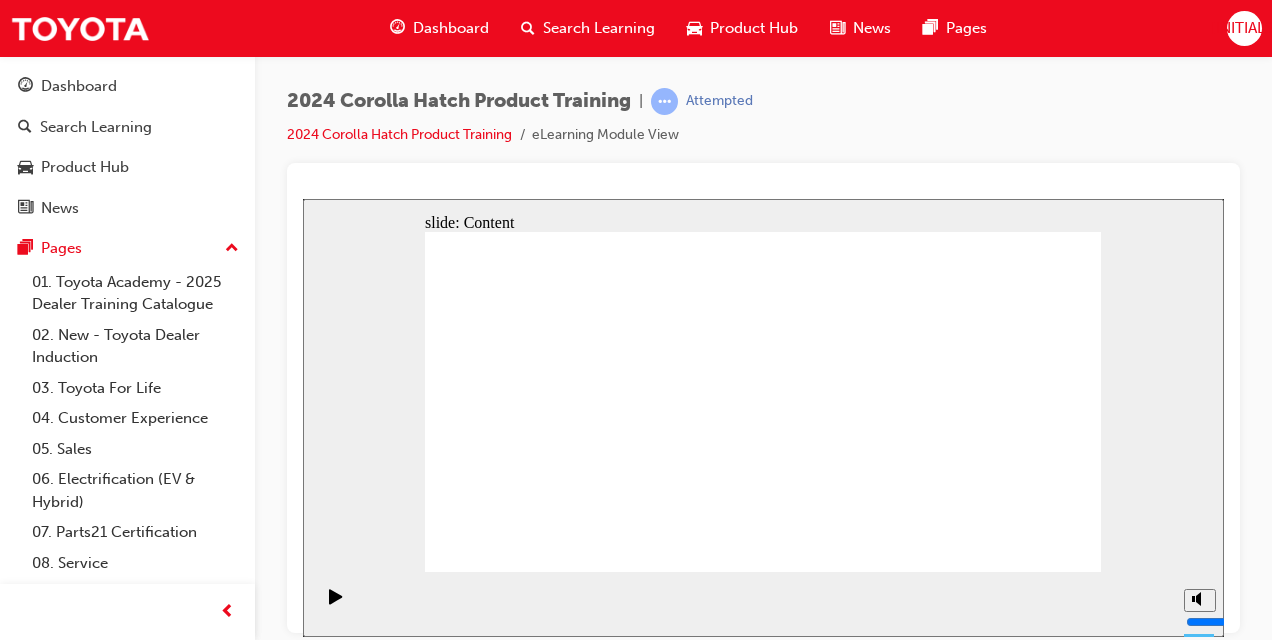 click 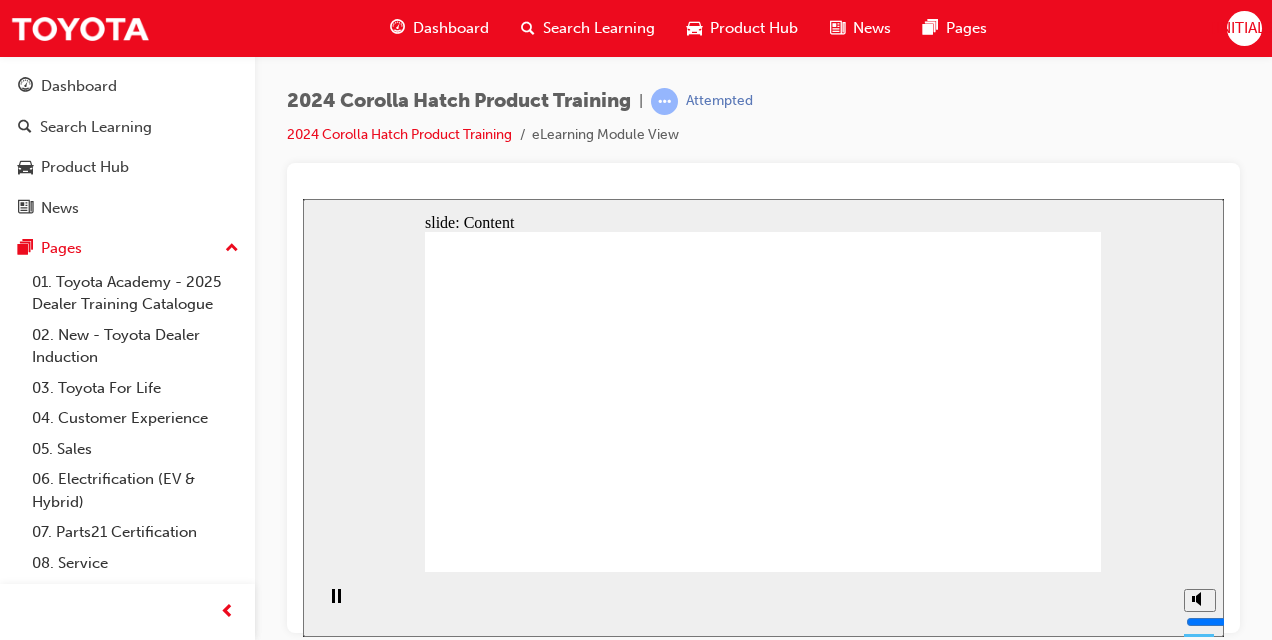 click 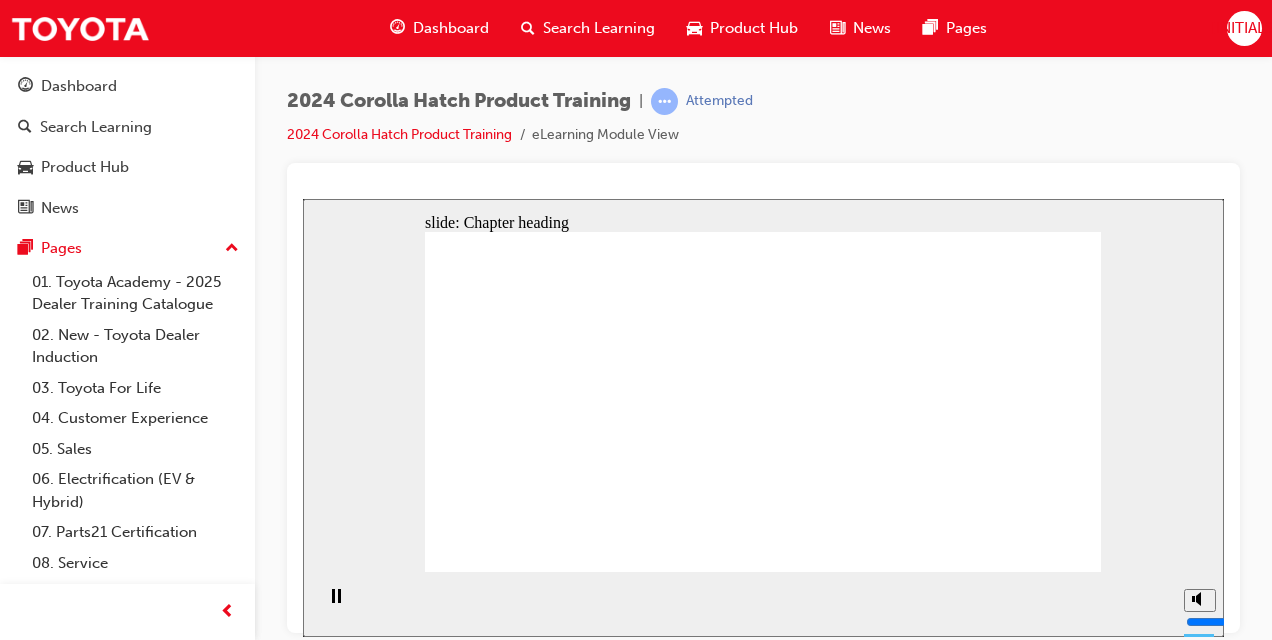 click 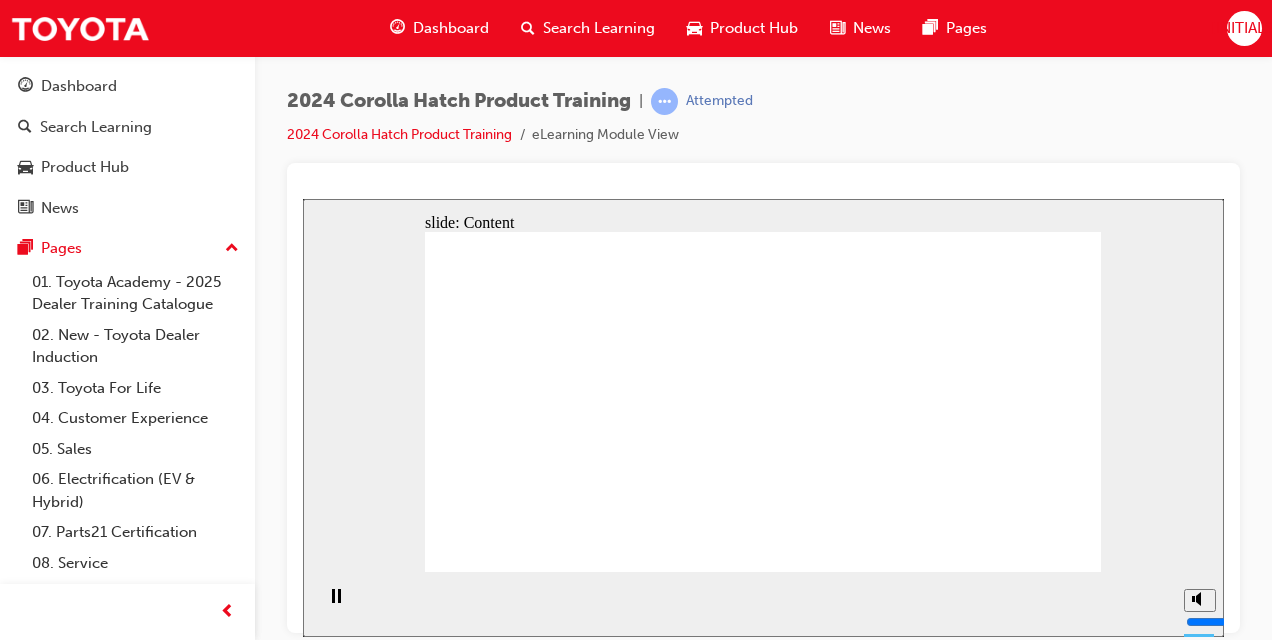 click 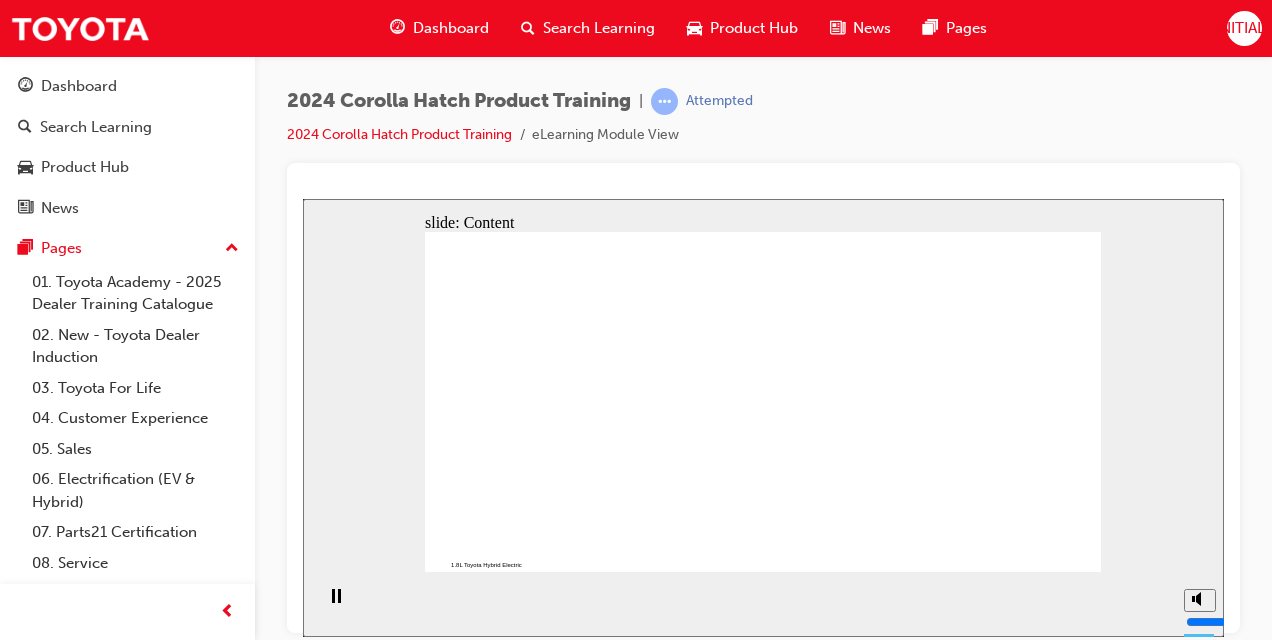 click 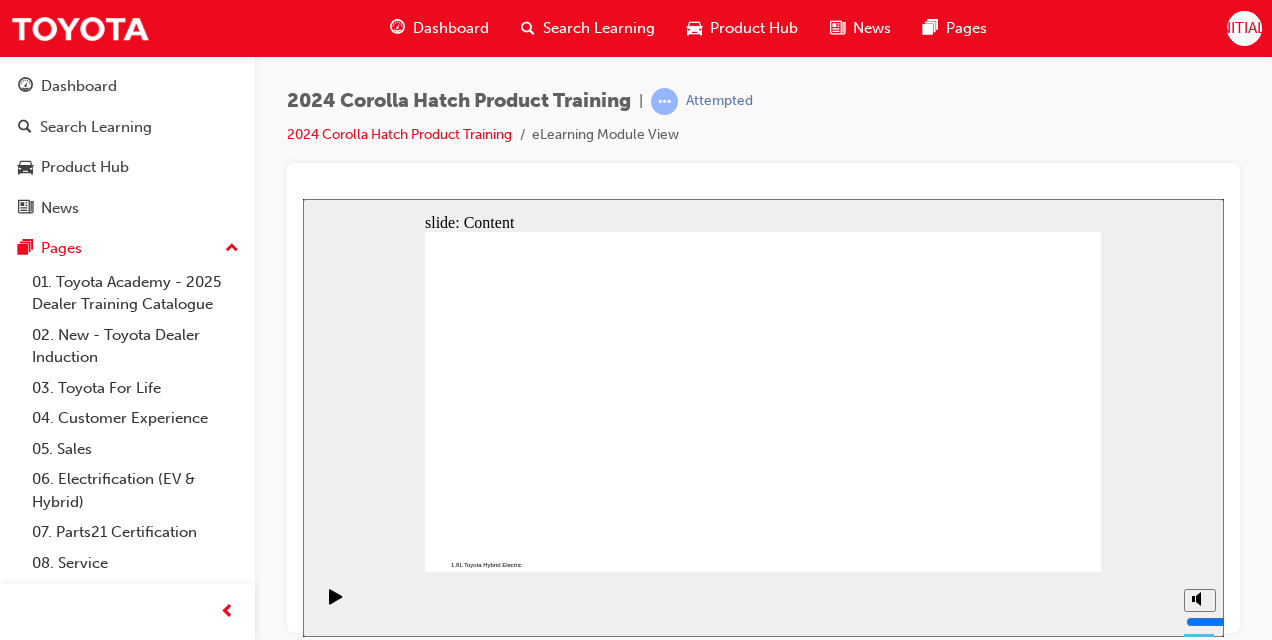 click 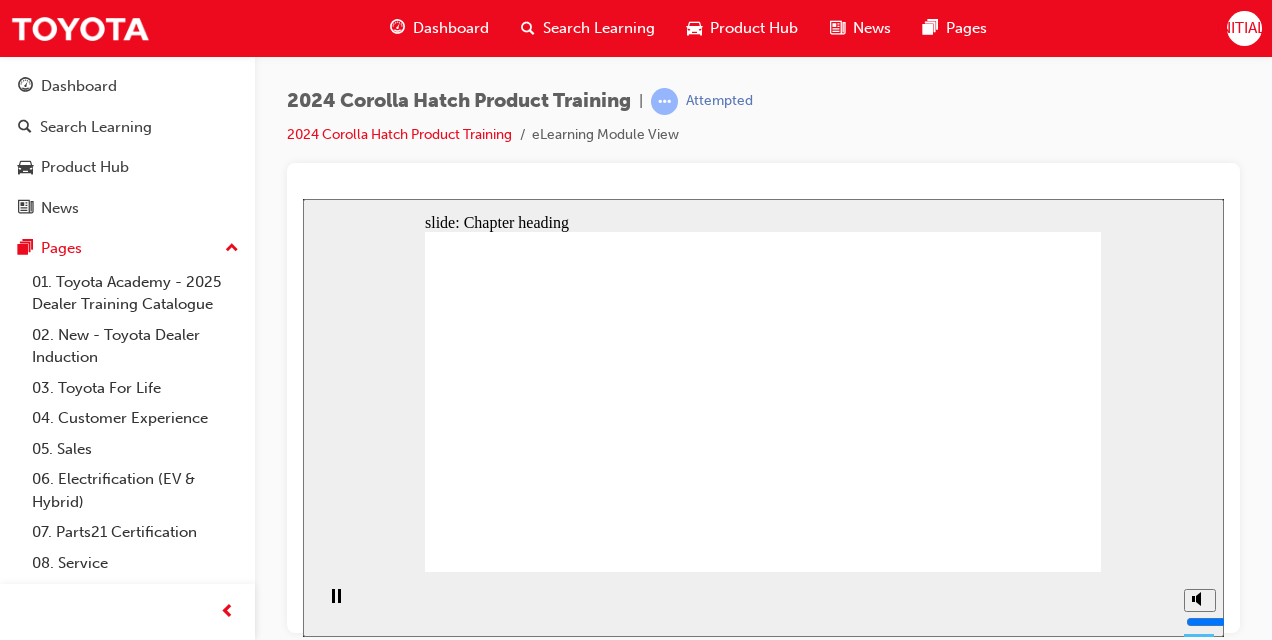click 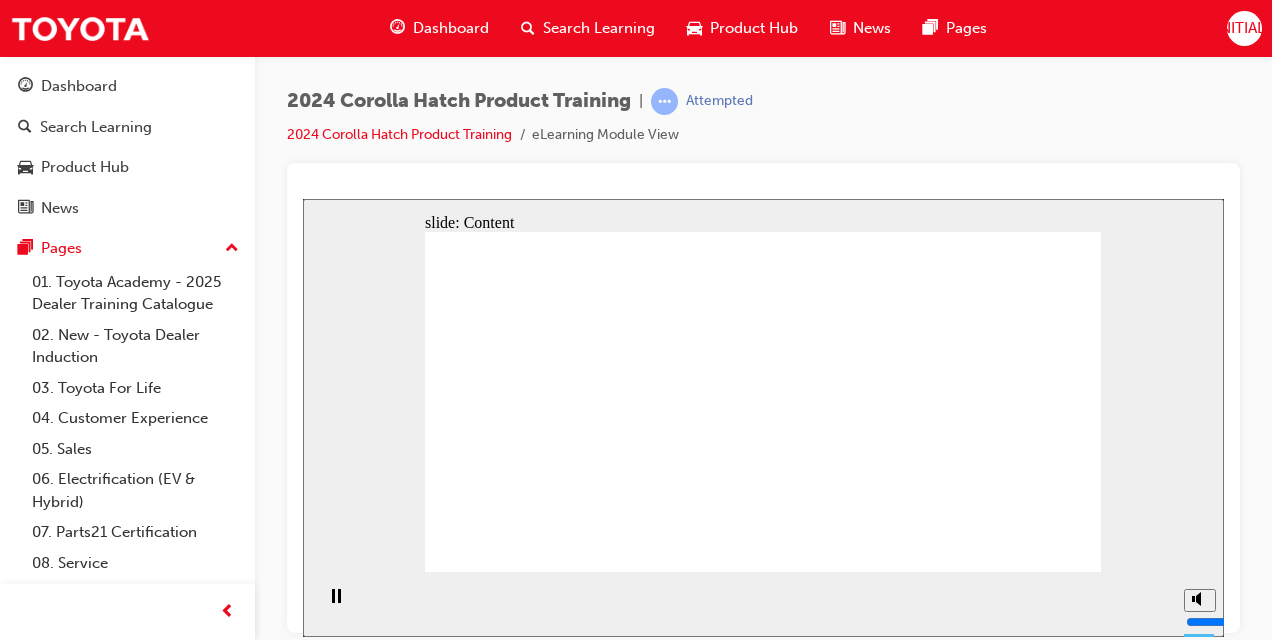click 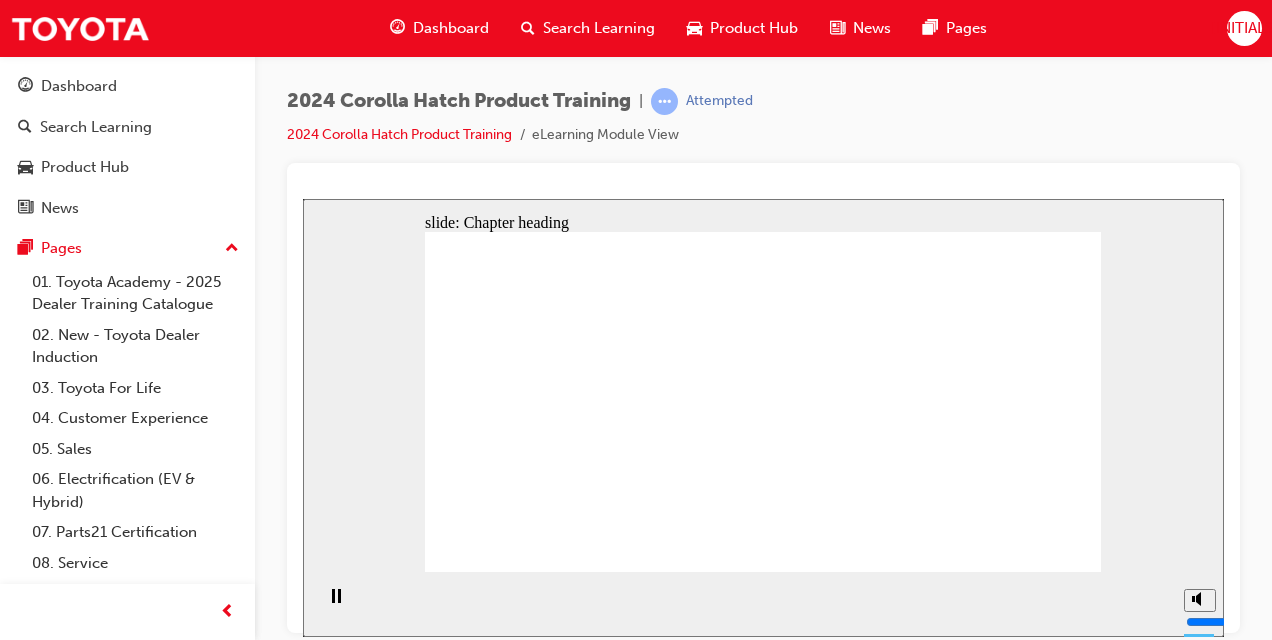 click 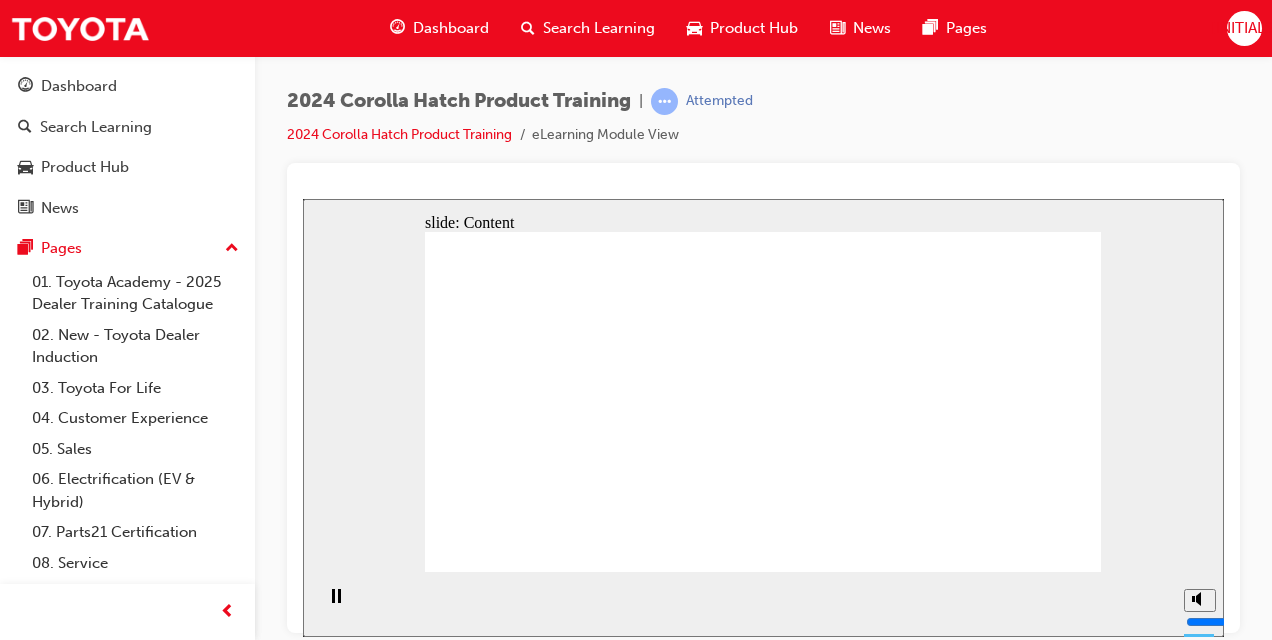click 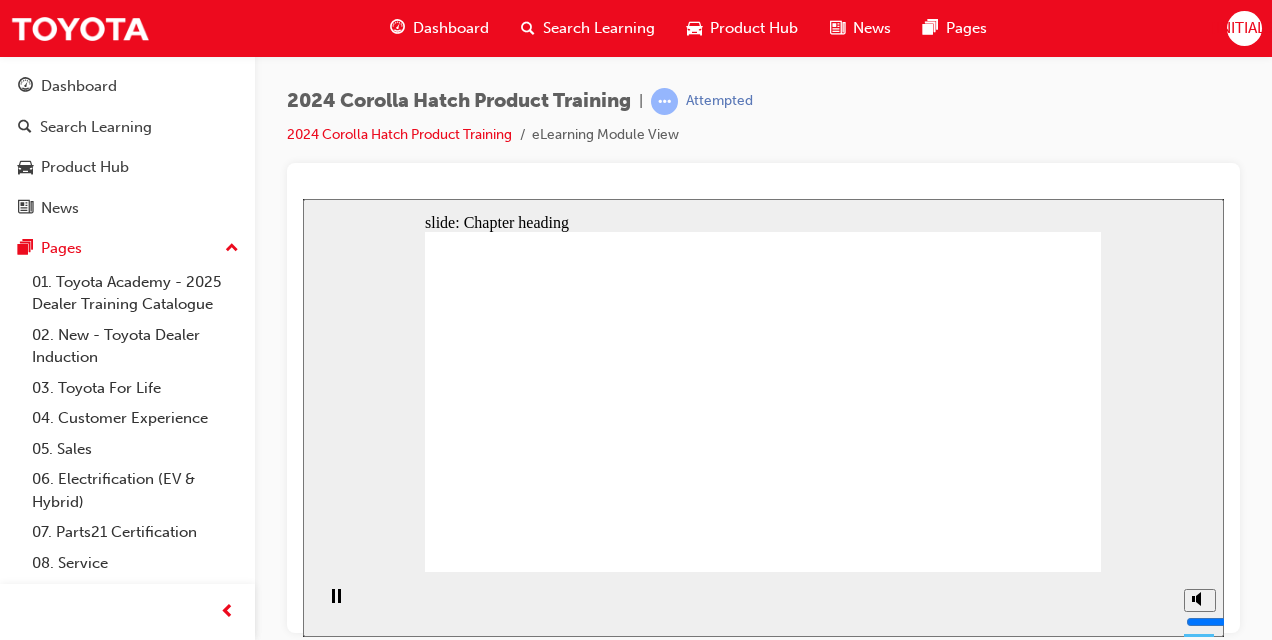 click 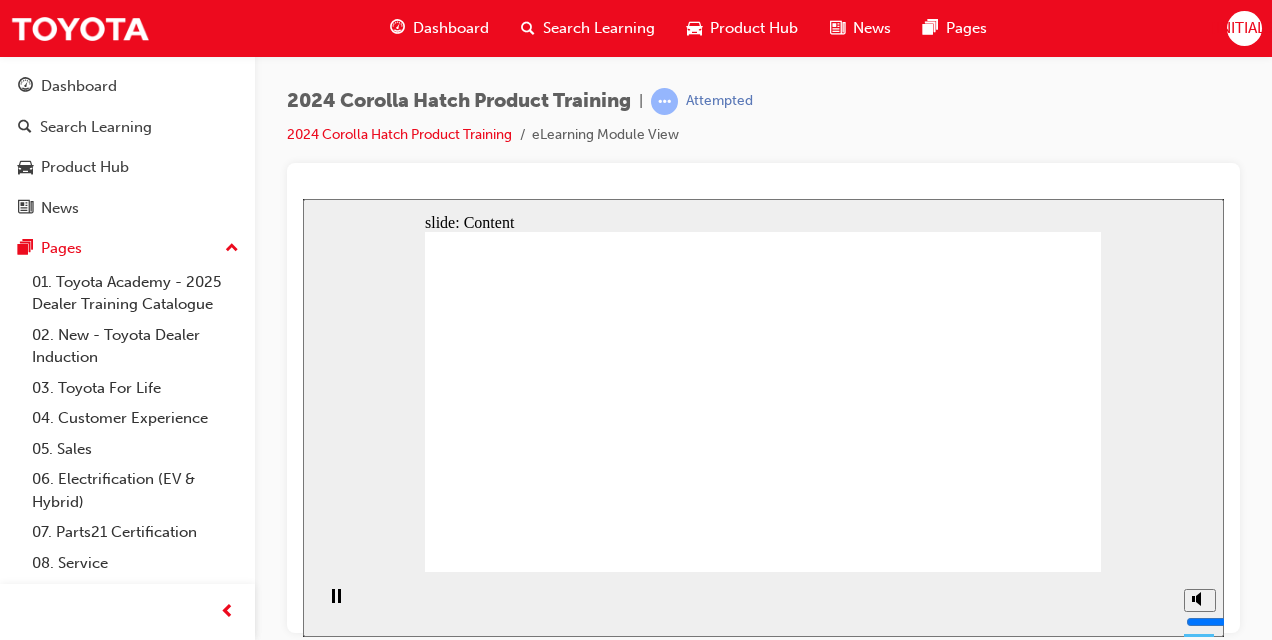 click 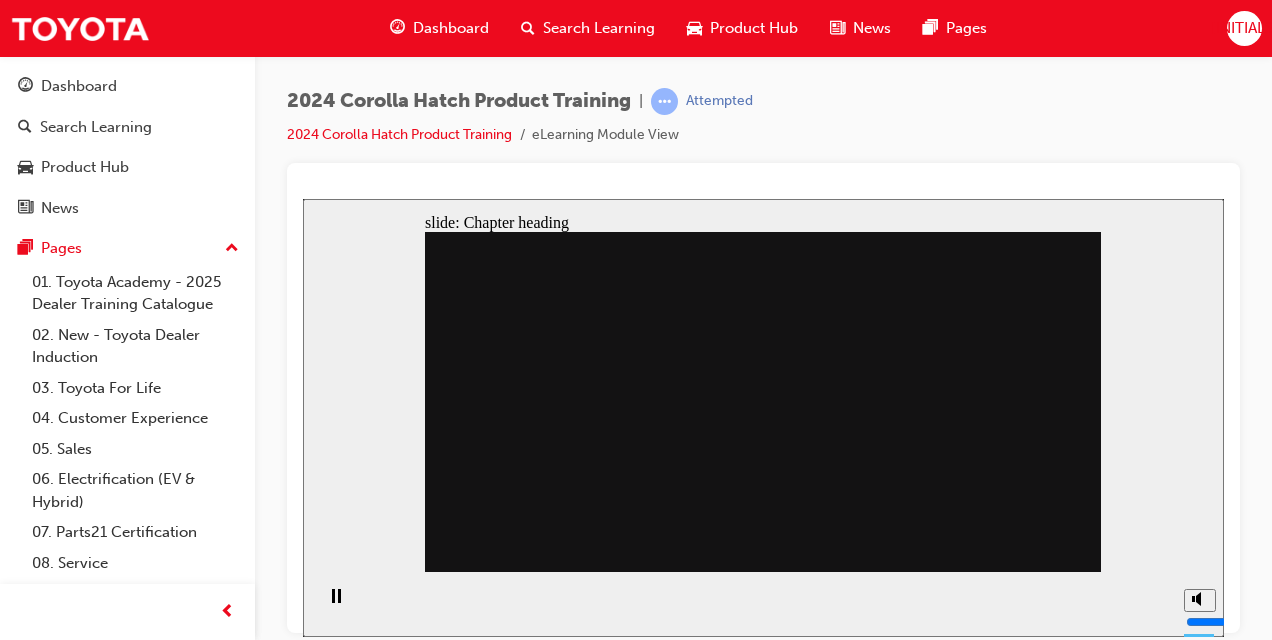 click 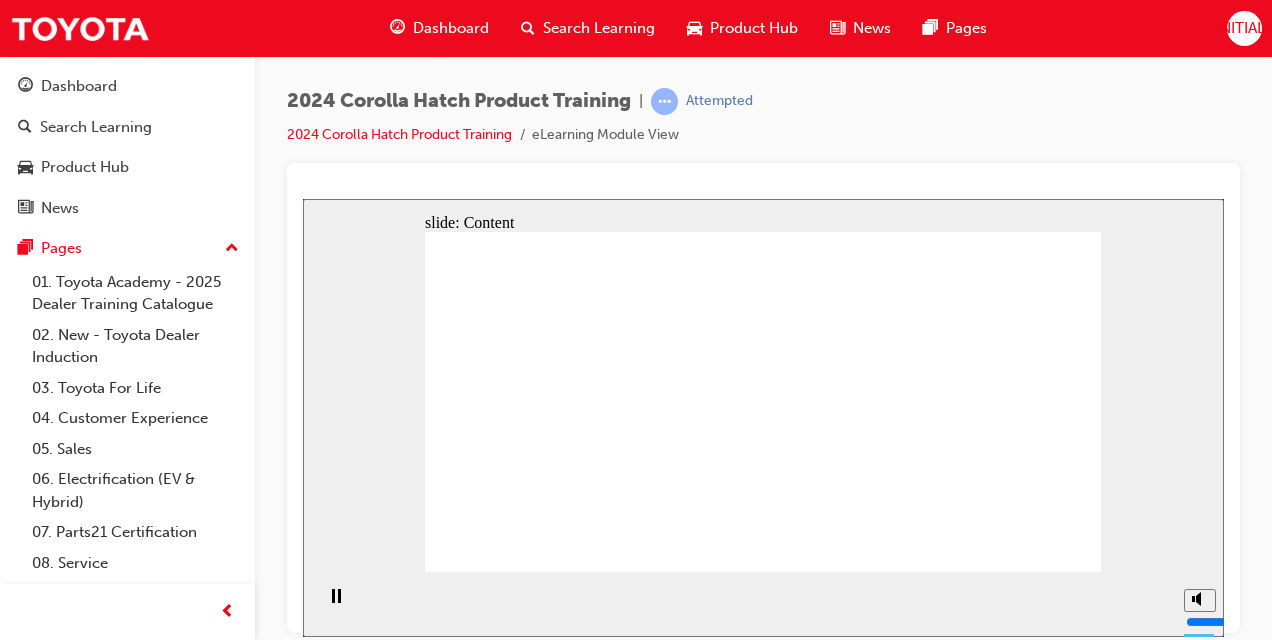 click on "Playback Speed
2
1.75
1.5
1.25 Normal" at bounding box center [763, 603] 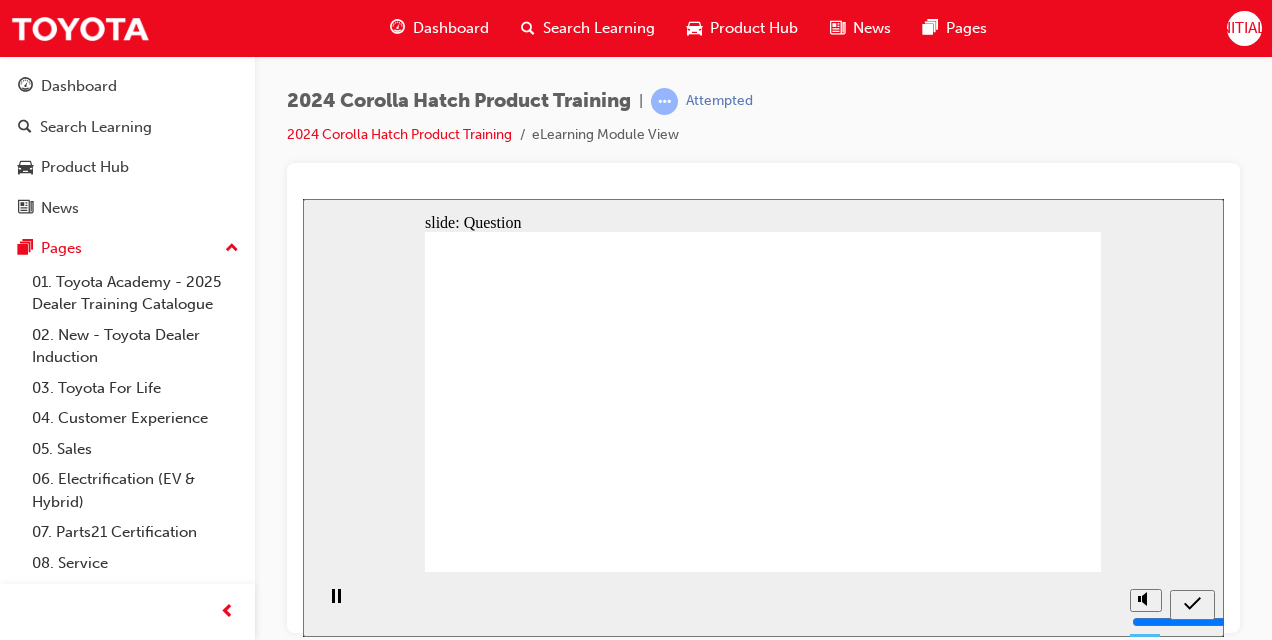 radio on "true" 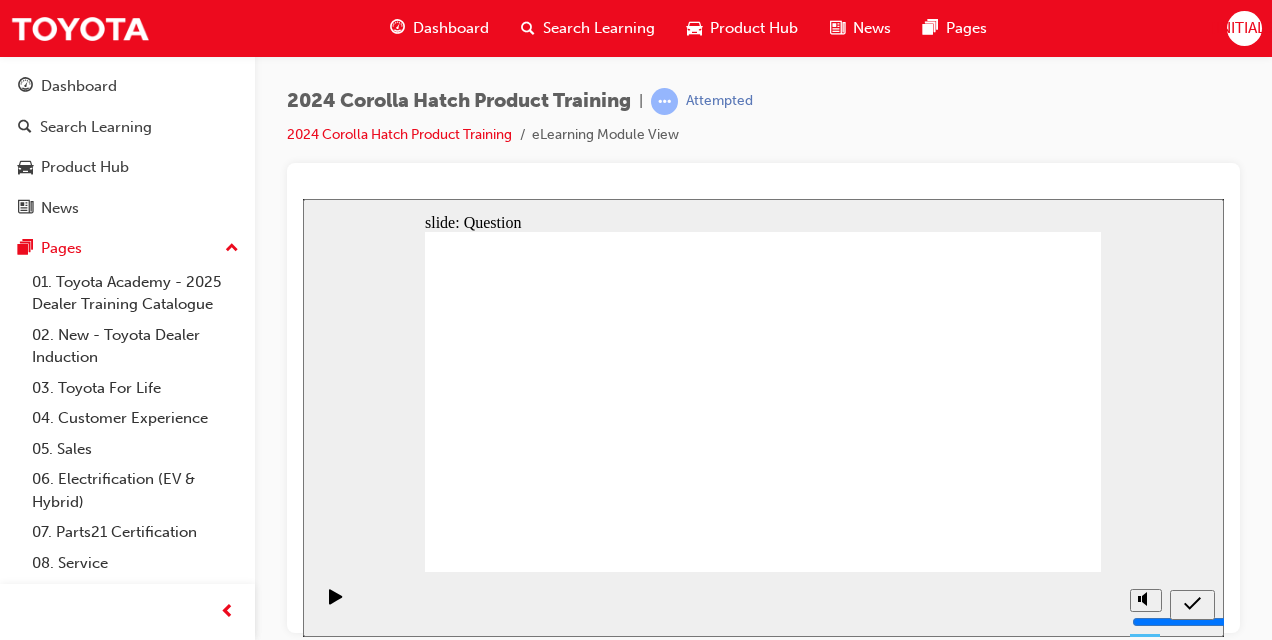 radio on "true" 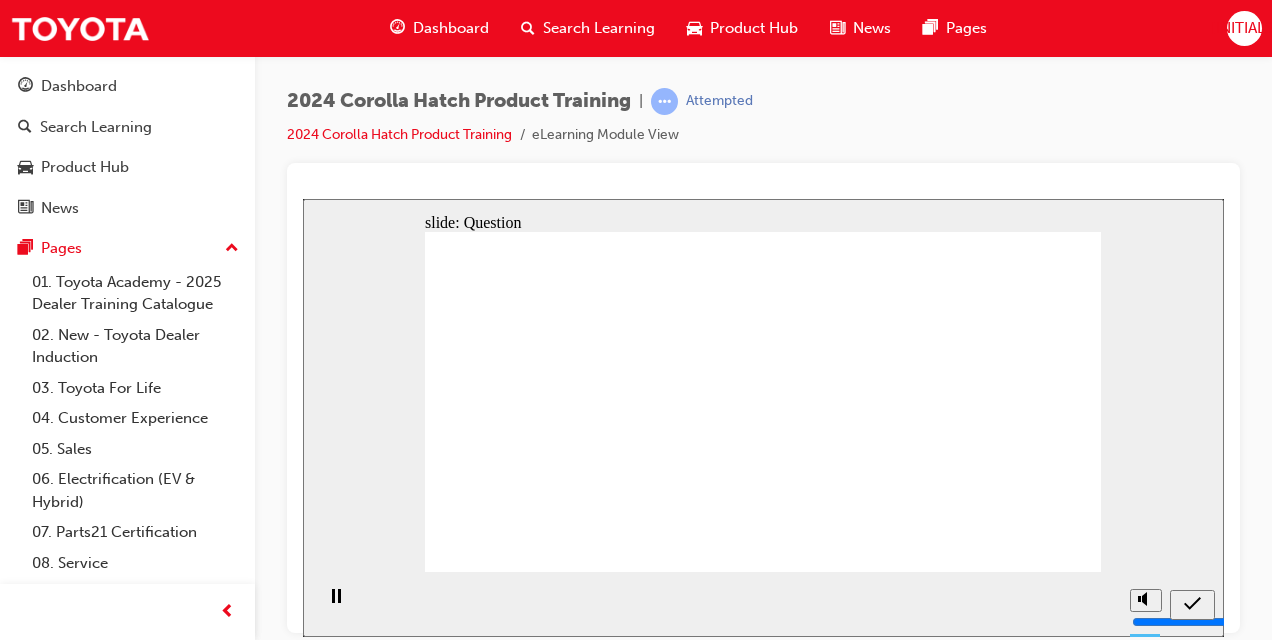 radio on "true" 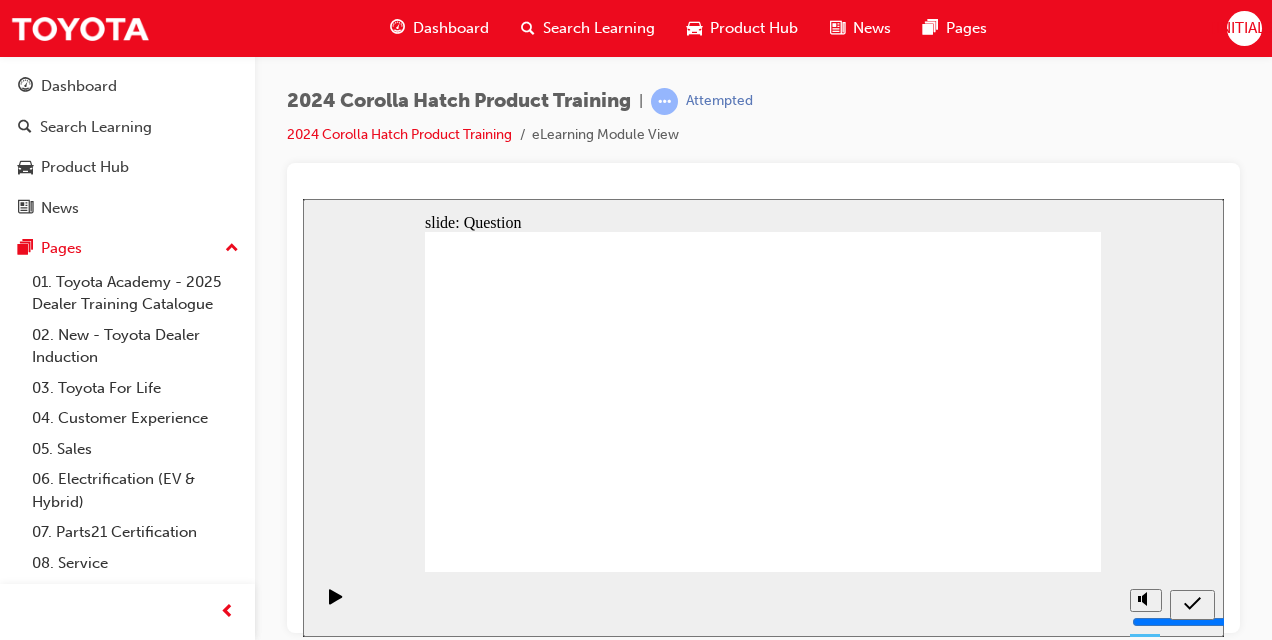 radio on "true" 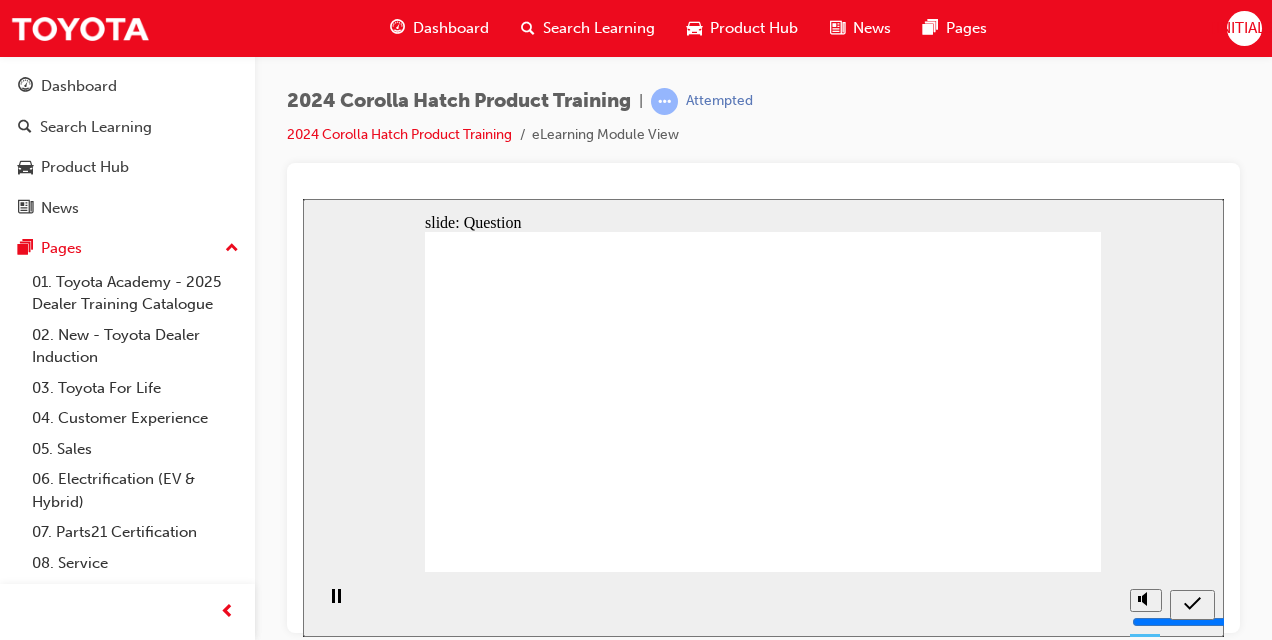 radio on "true" 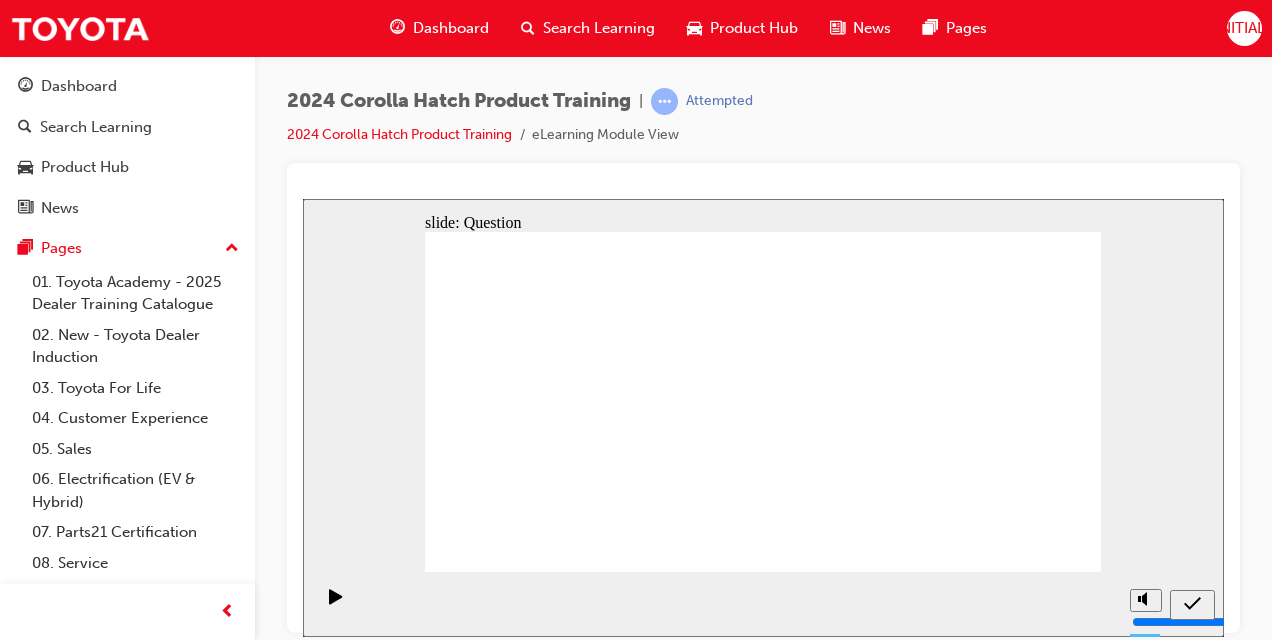 radio on "false" 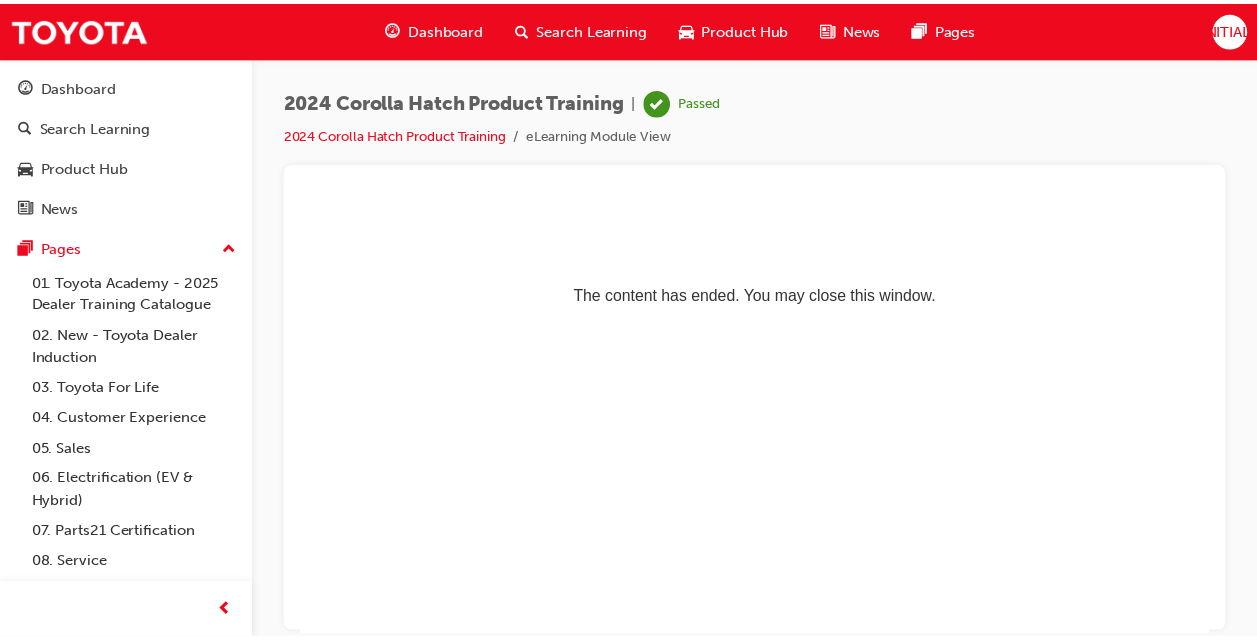 scroll, scrollTop: 0, scrollLeft: 0, axis: both 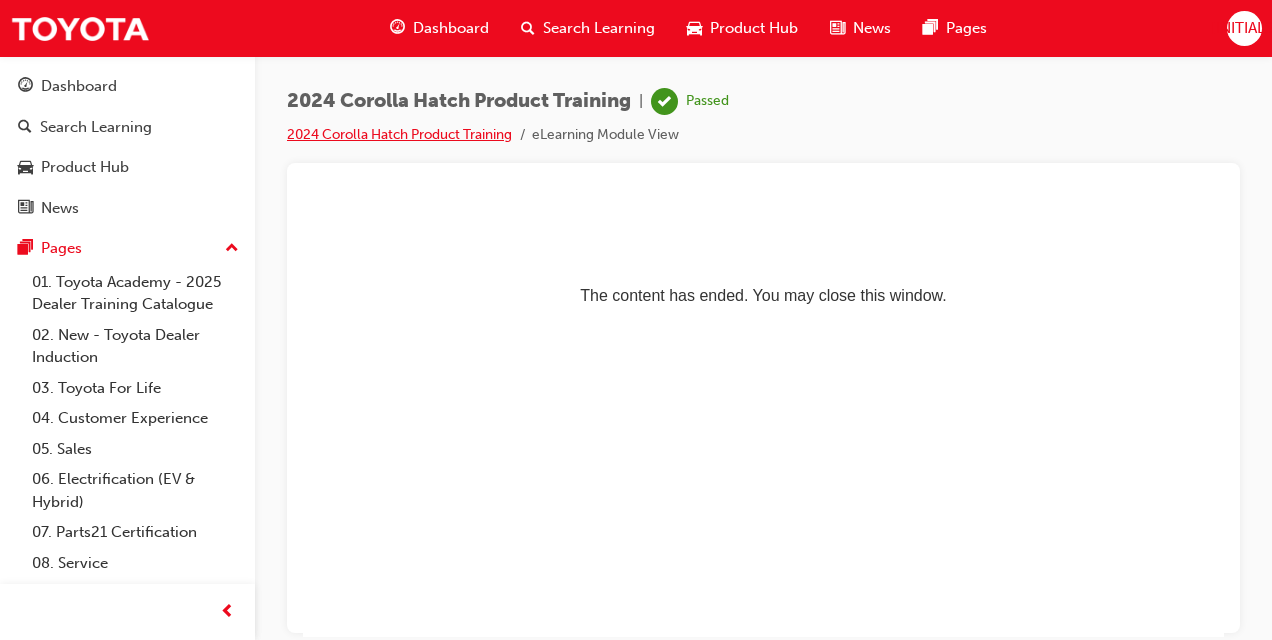 click on "2024 Corolla Hatch Product Training" at bounding box center (399, 134) 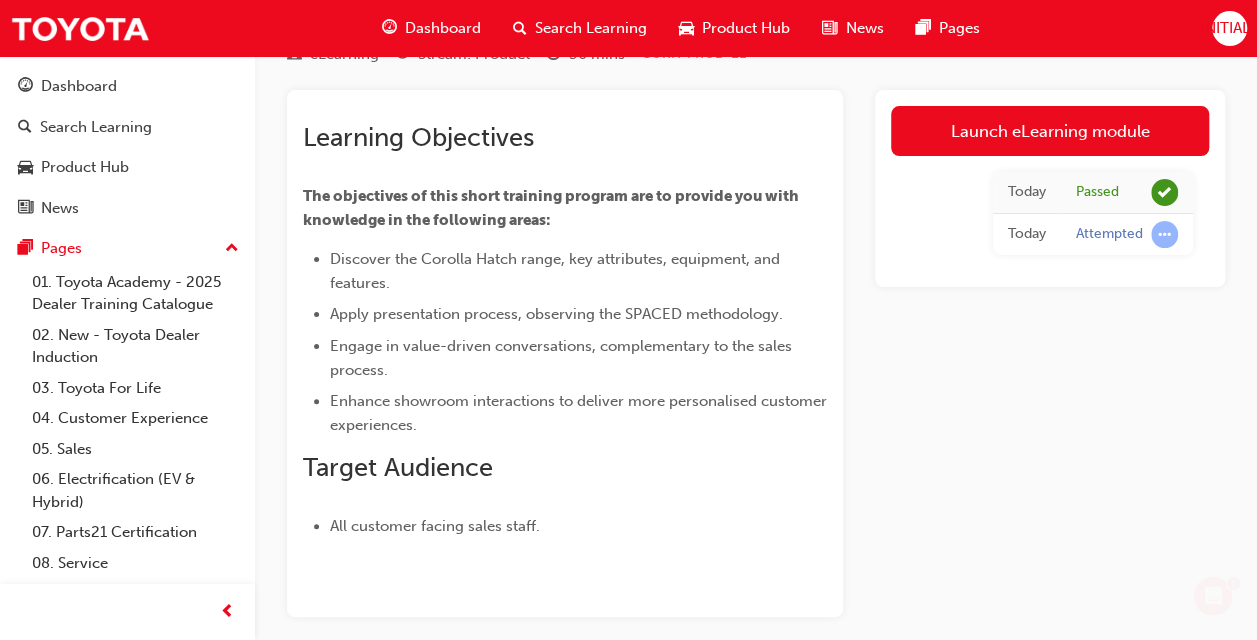 scroll, scrollTop: 0, scrollLeft: 0, axis: both 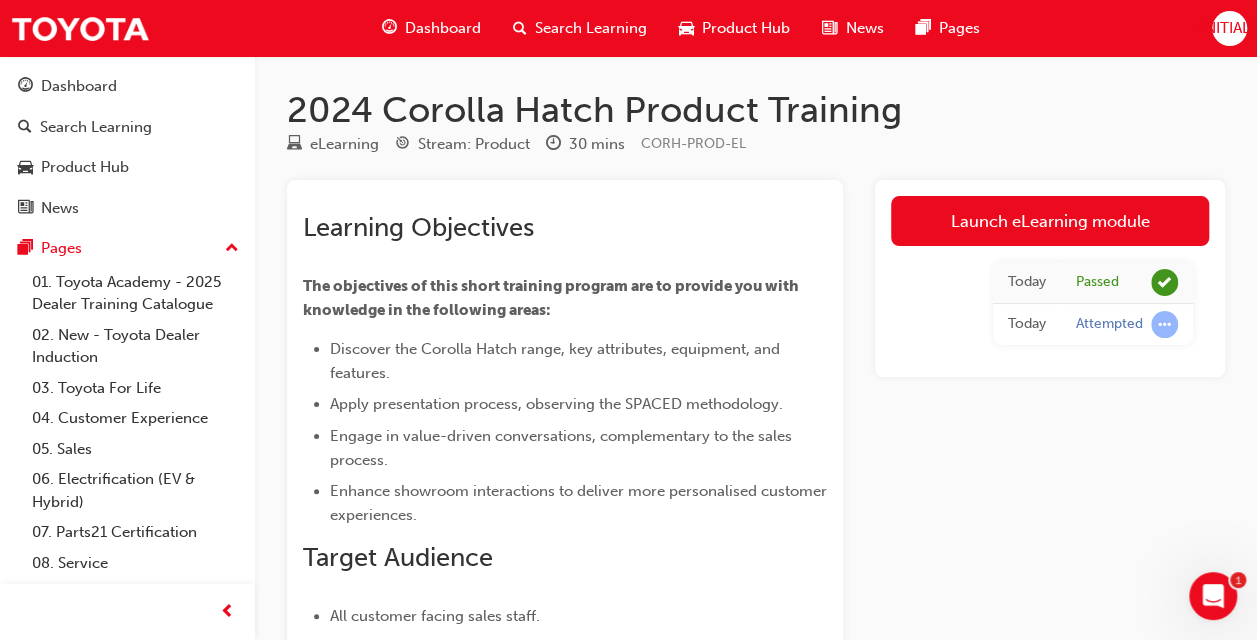 click on "Dashboard" at bounding box center (443, 28) 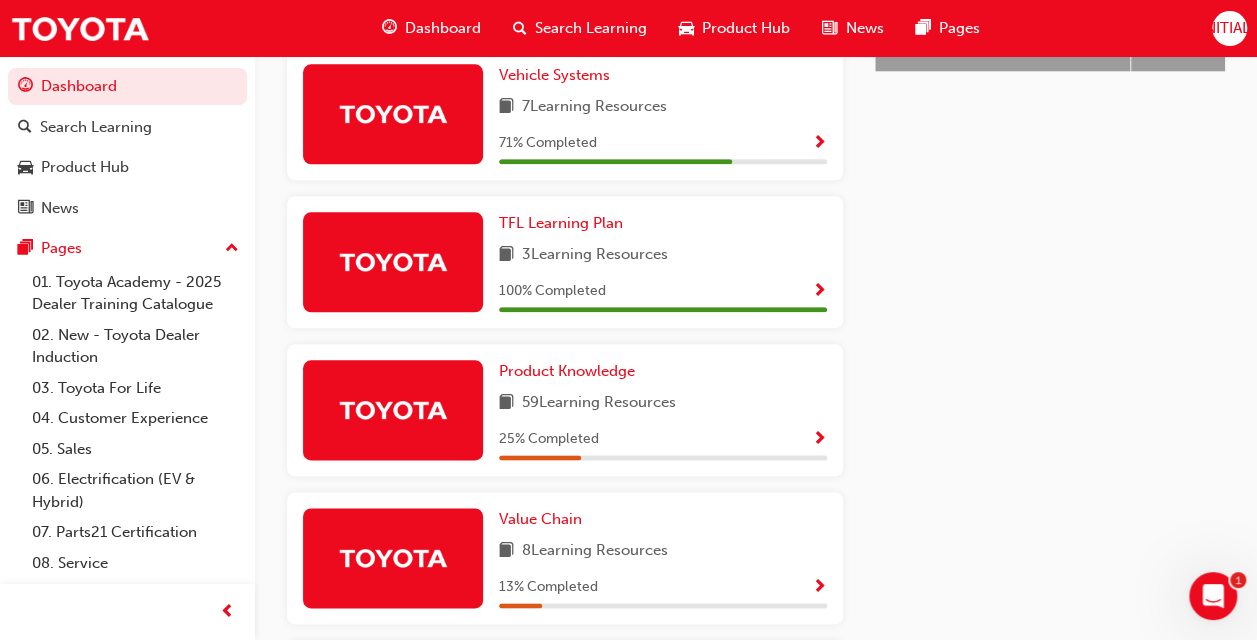 scroll, scrollTop: 1023, scrollLeft: 0, axis: vertical 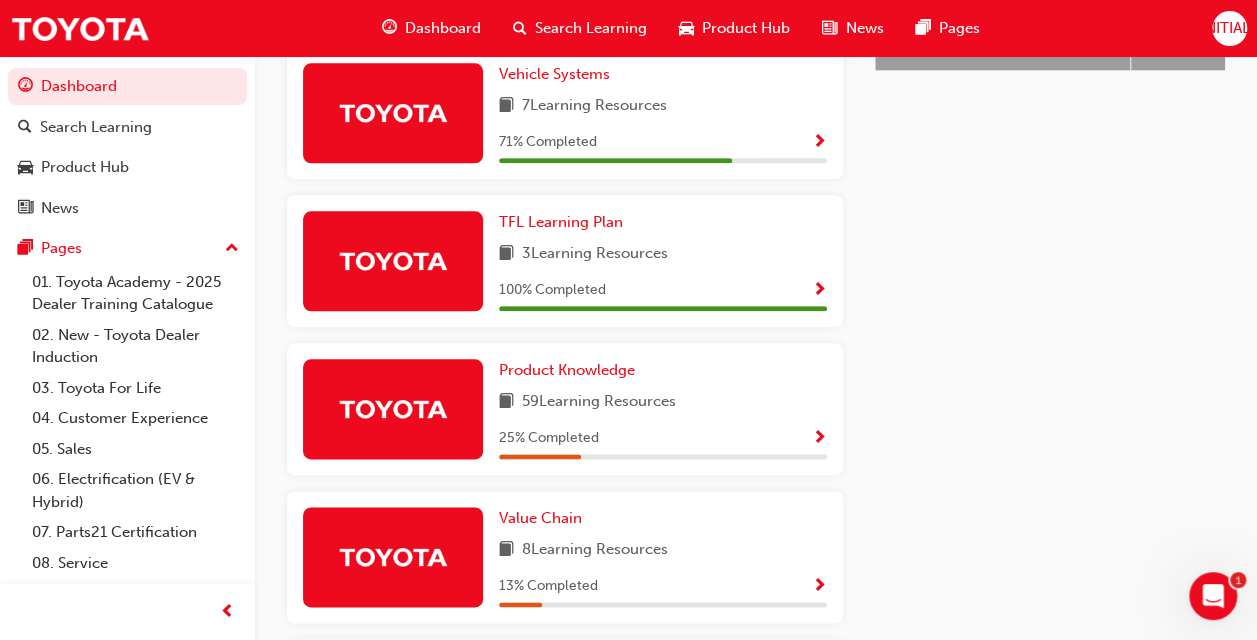click at bounding box center (819, 439) 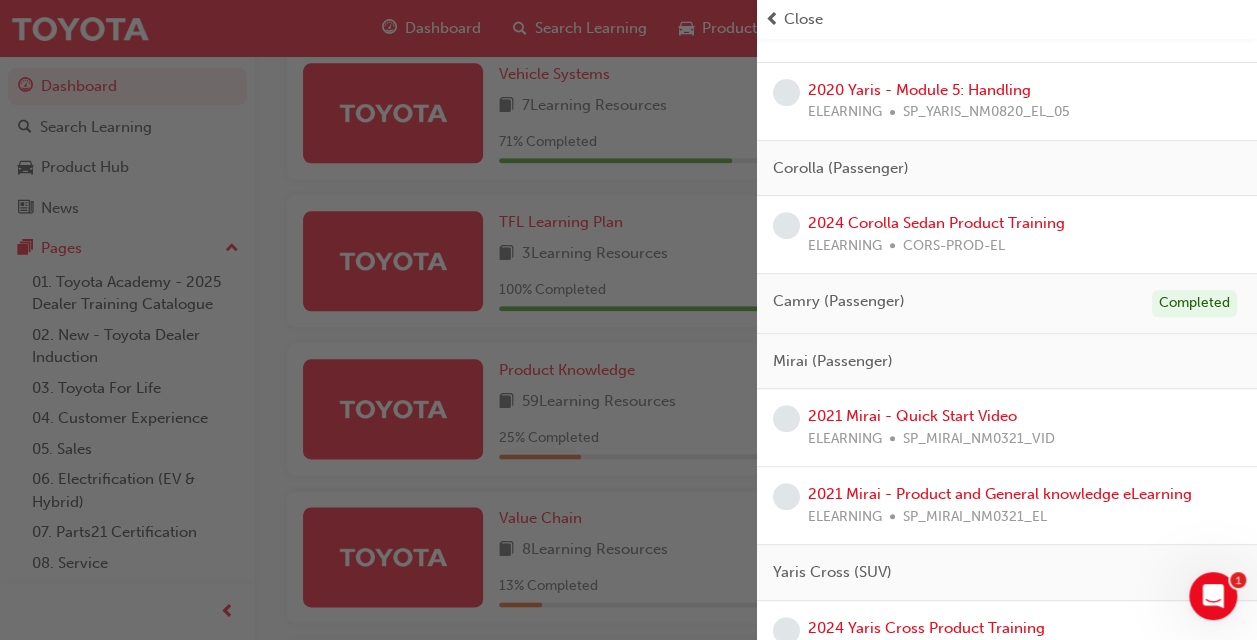 scroll, scrollTop: 263, scrollLeft: 0, axis: vertical 